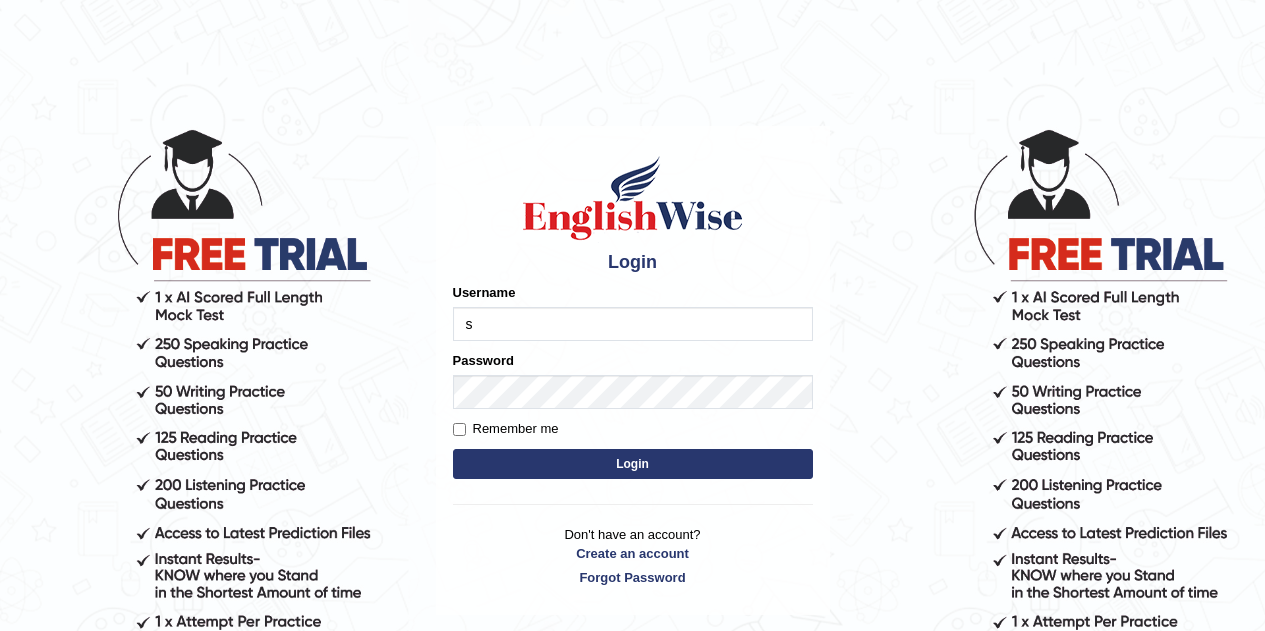 scroll, scrollTop: 0, scrollLeft: 0, axis: both 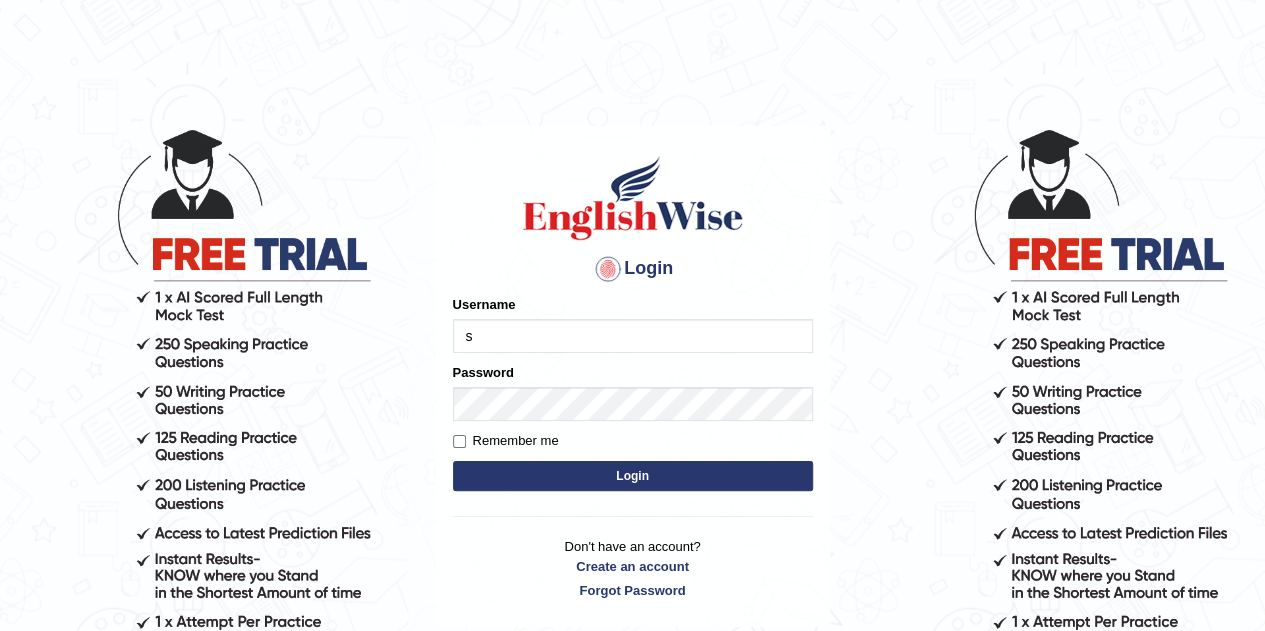 type on "Sjamal" 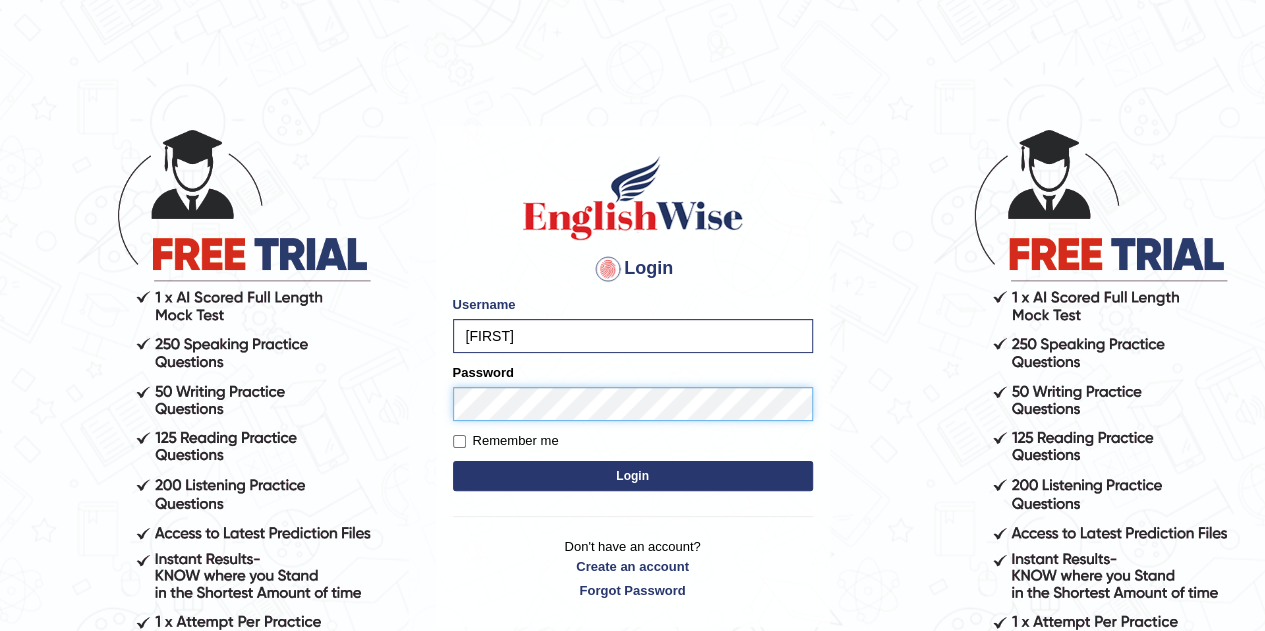 click on "Login" at bounding box center (633, 476) 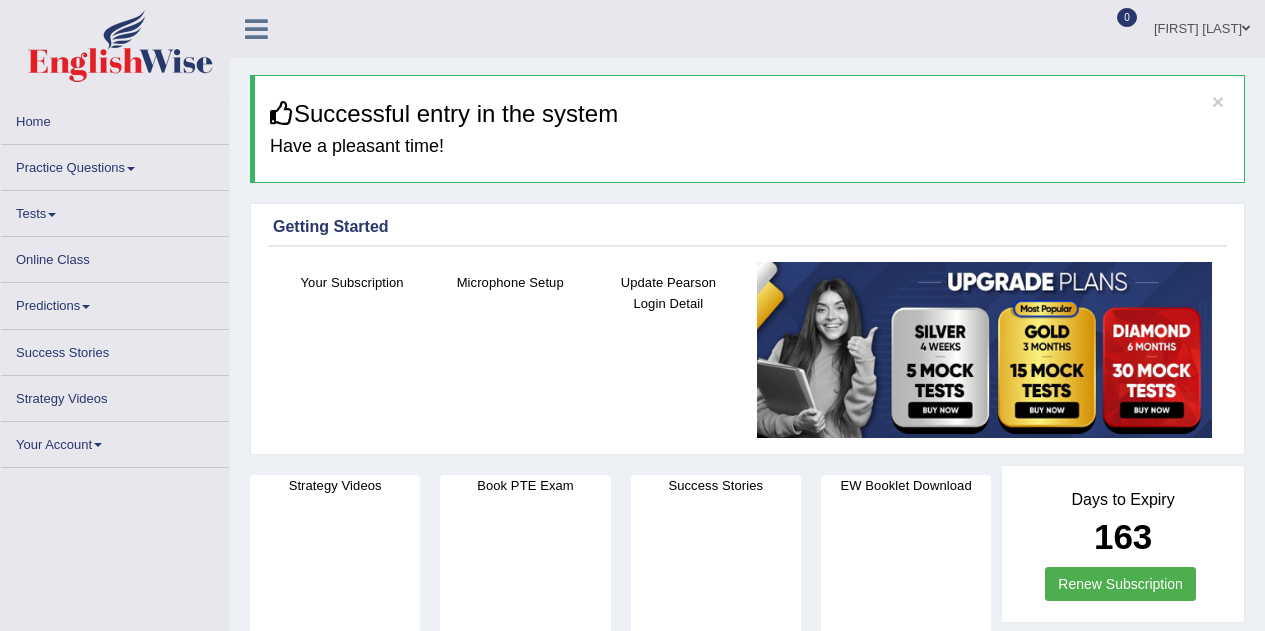 scroll, scrollTop: 0, scrollLeft: 0, axis: both 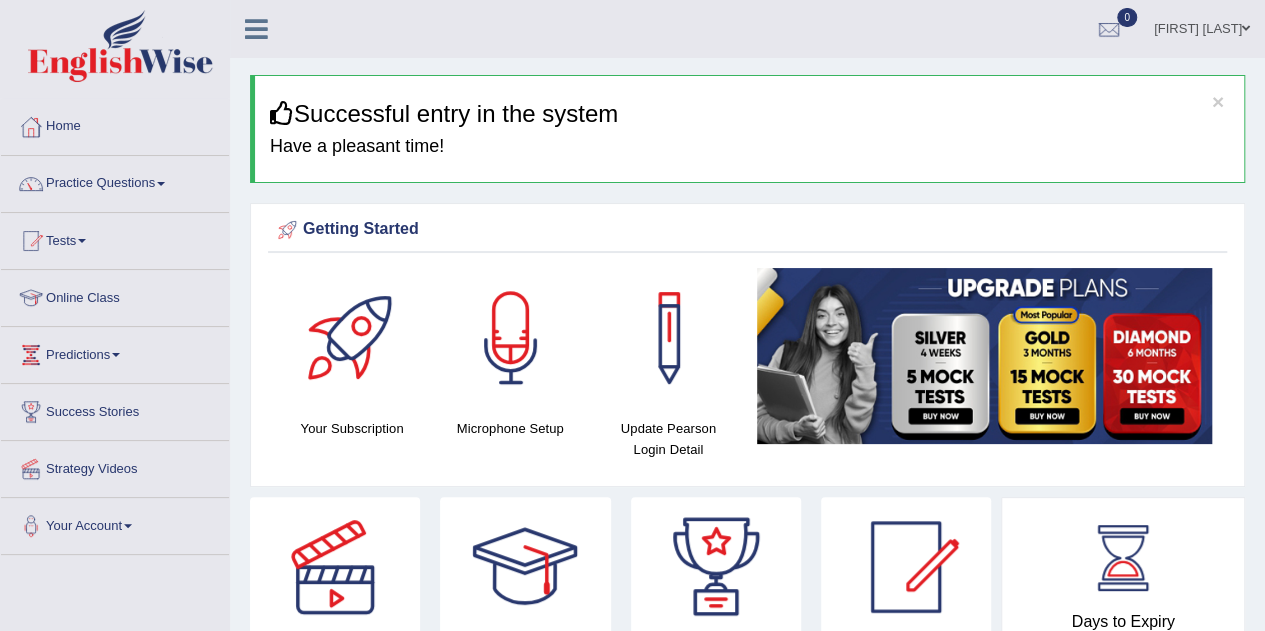 click on "Tests  Take Practice Sectional Test
Take Mock Test
History" at bounding box center [115, 241] 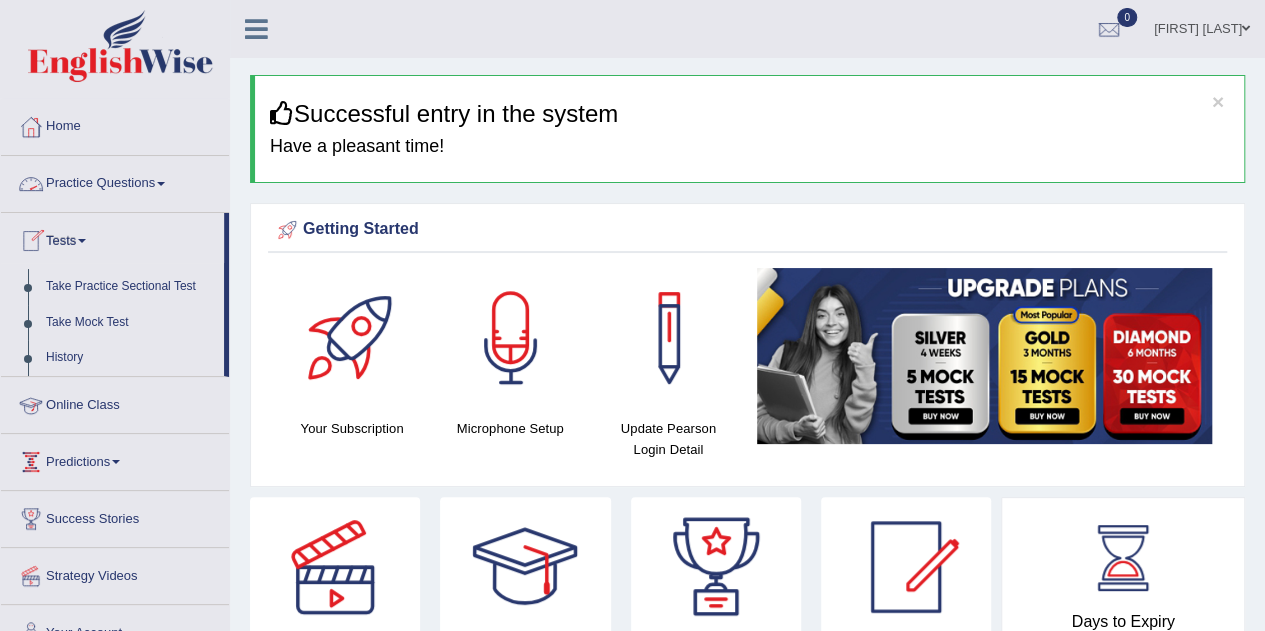 click on "Online Class" at bounding box center [115, 402] 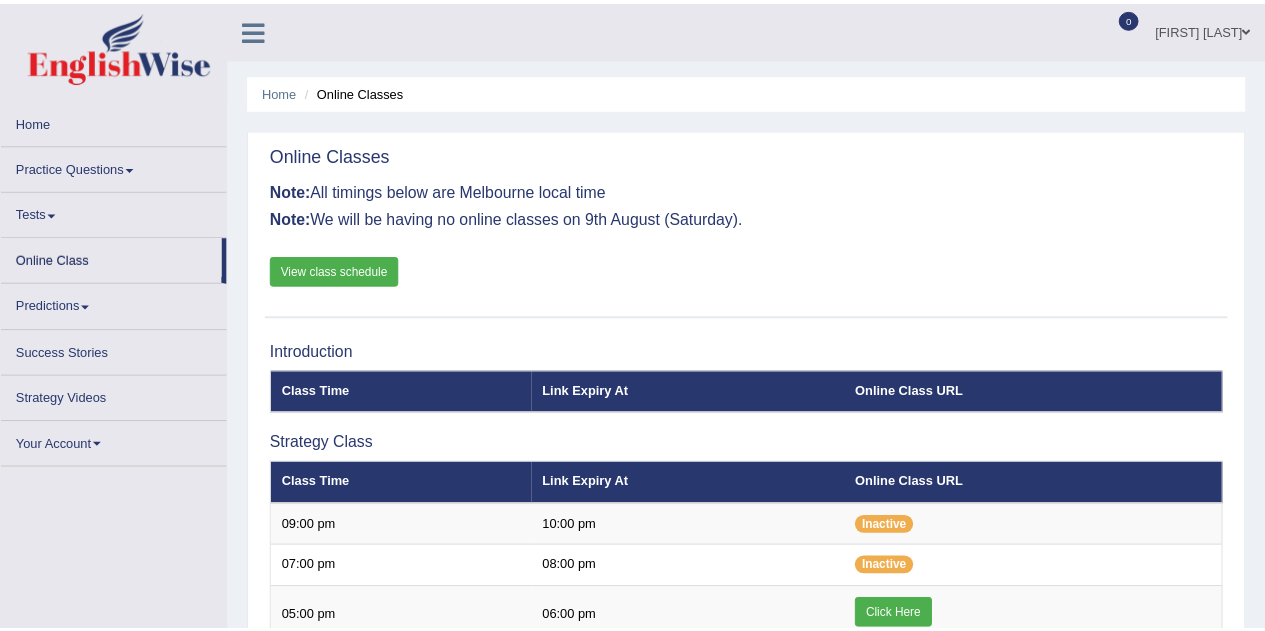 scroll, scrollTop: 0, scrollLeft: 0, axis: both 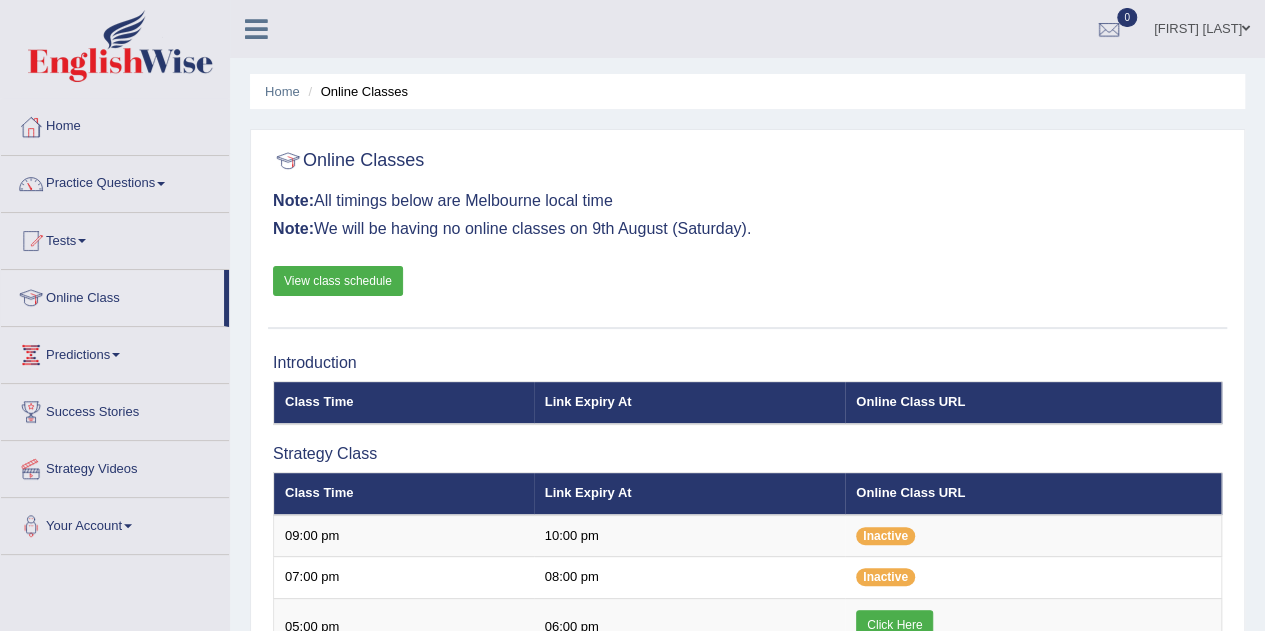 click on "View class schedule" at bounding box center [338, 281] 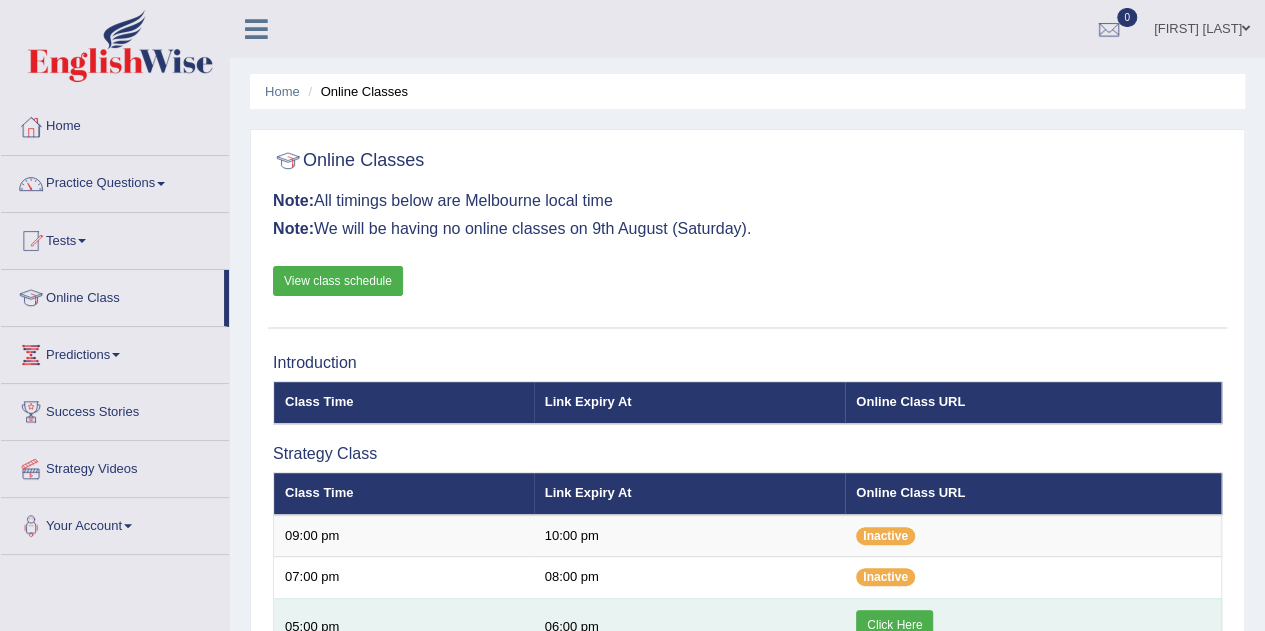 click on "Click Here" at bounding box center [894, 625] 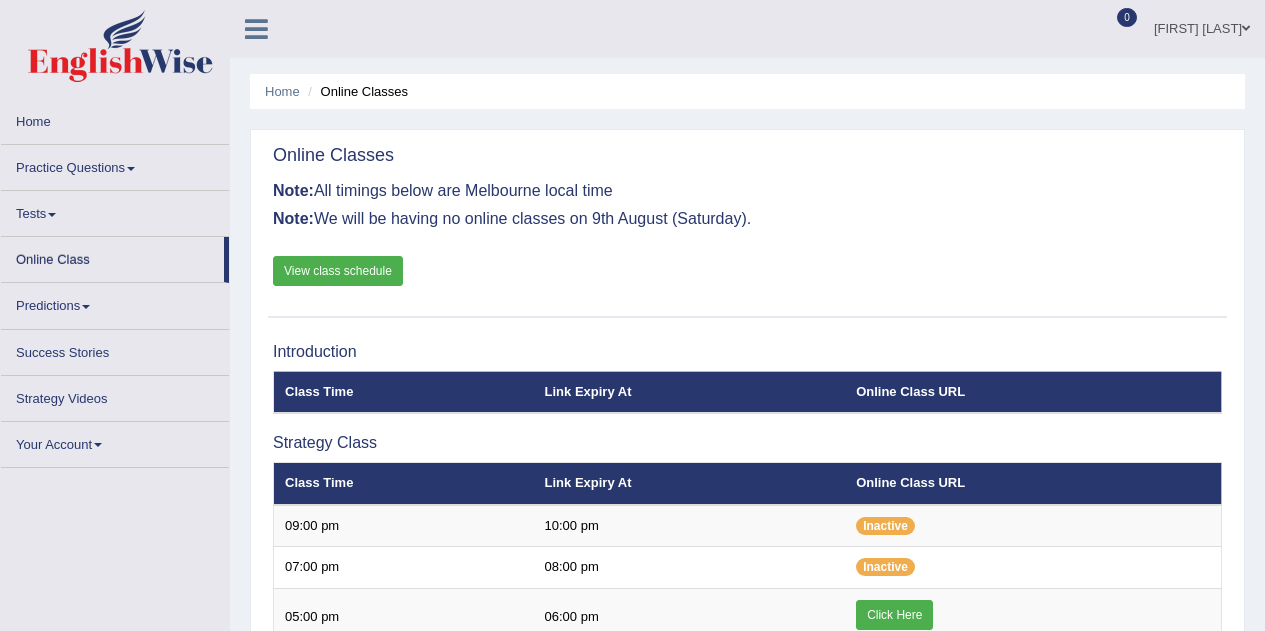 scroll, scrollTop: 0, scrollLeft: 0, axis: both 